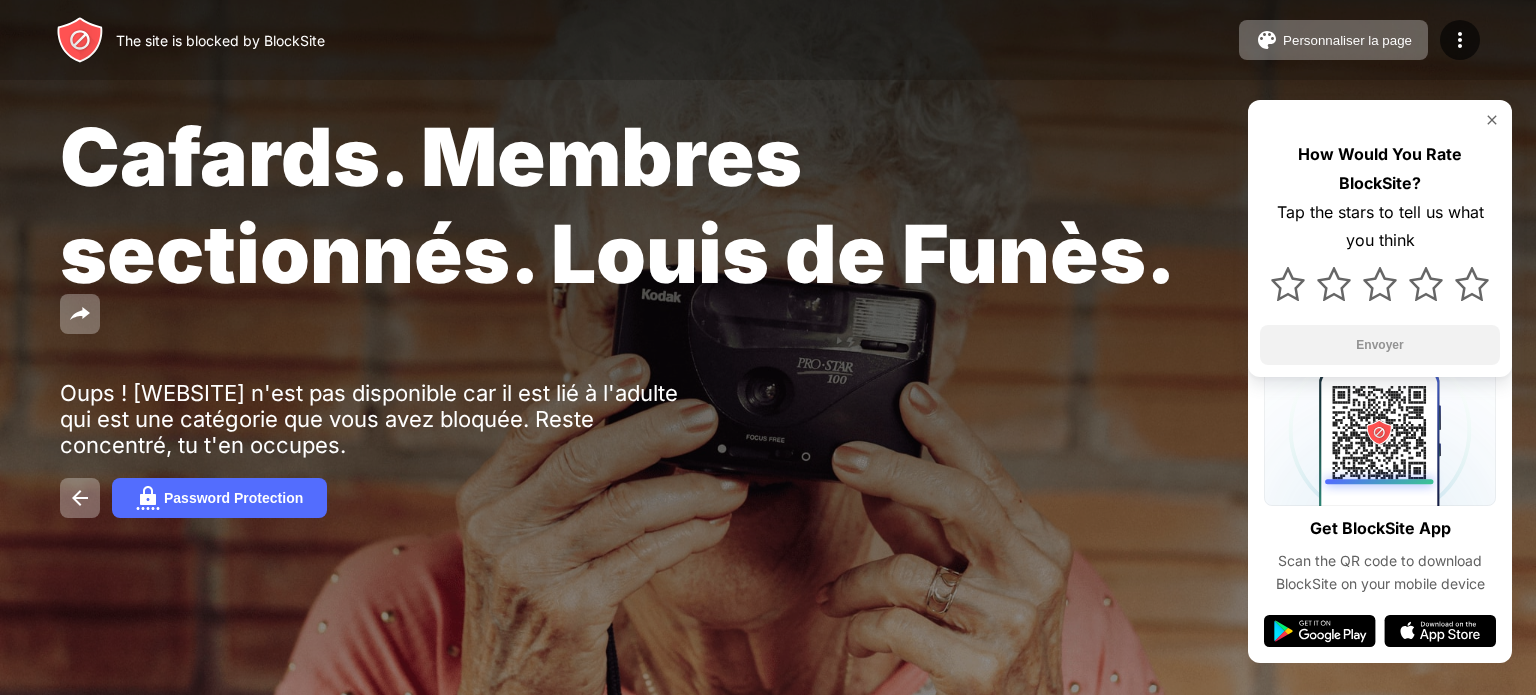 scroll, scrollTop: 0, scrollLeft: 0, axis: both 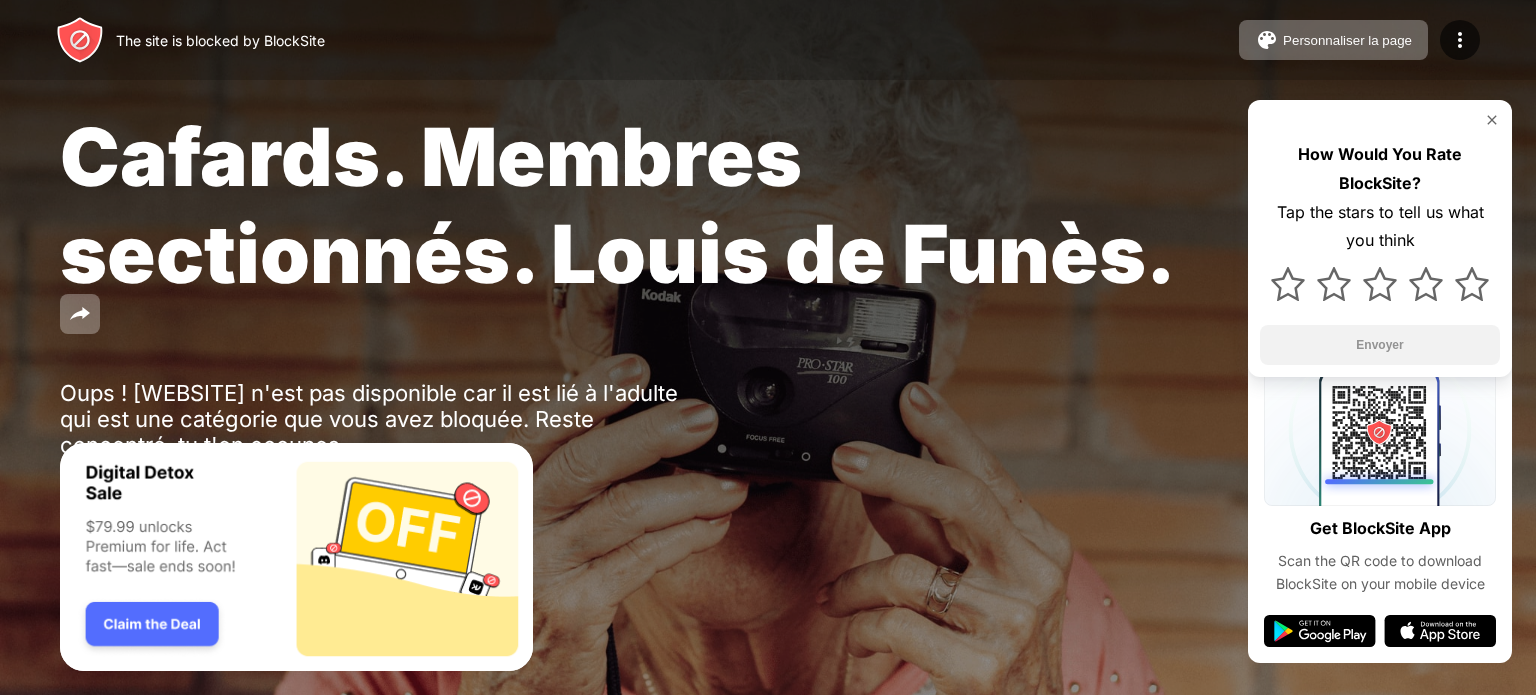 click at bounding box center [296, 557] 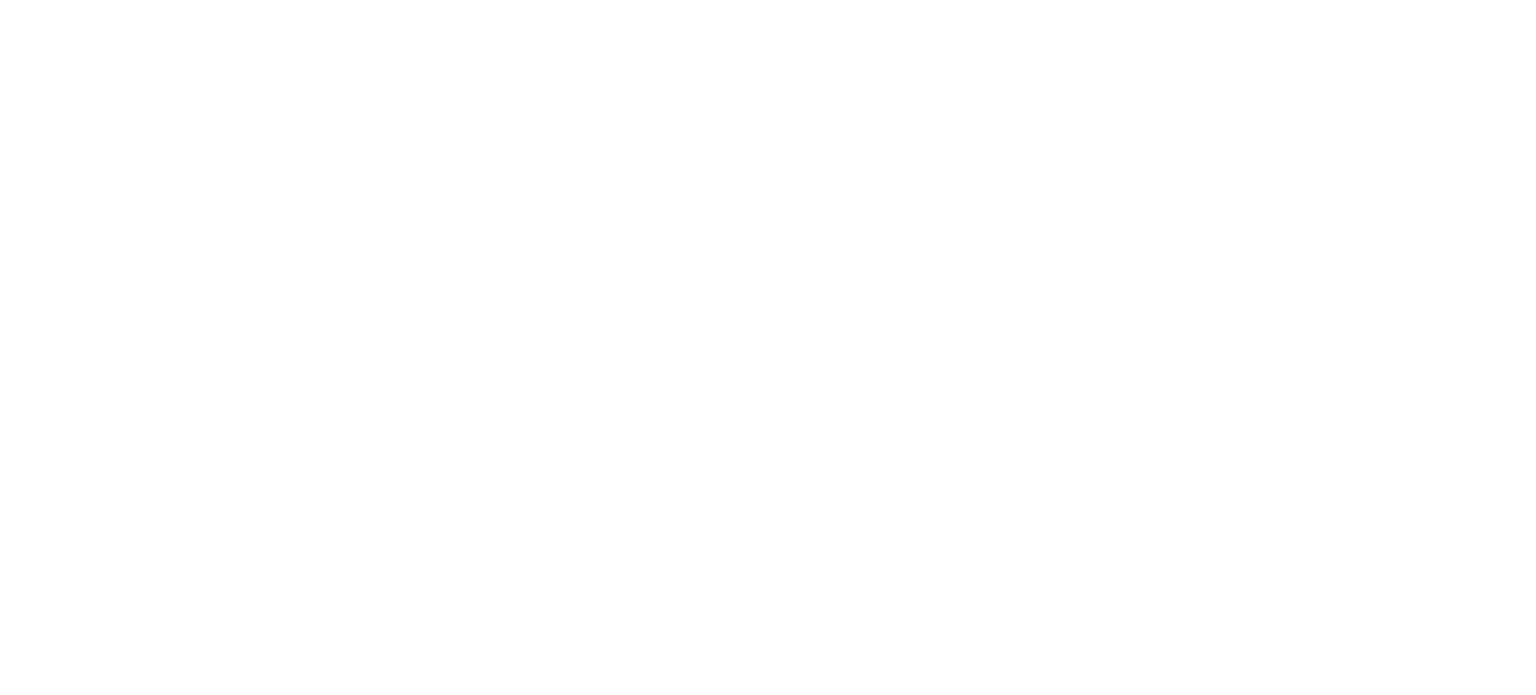 scroll, scrollTop: 0, scrollLeft: 0, axis: both 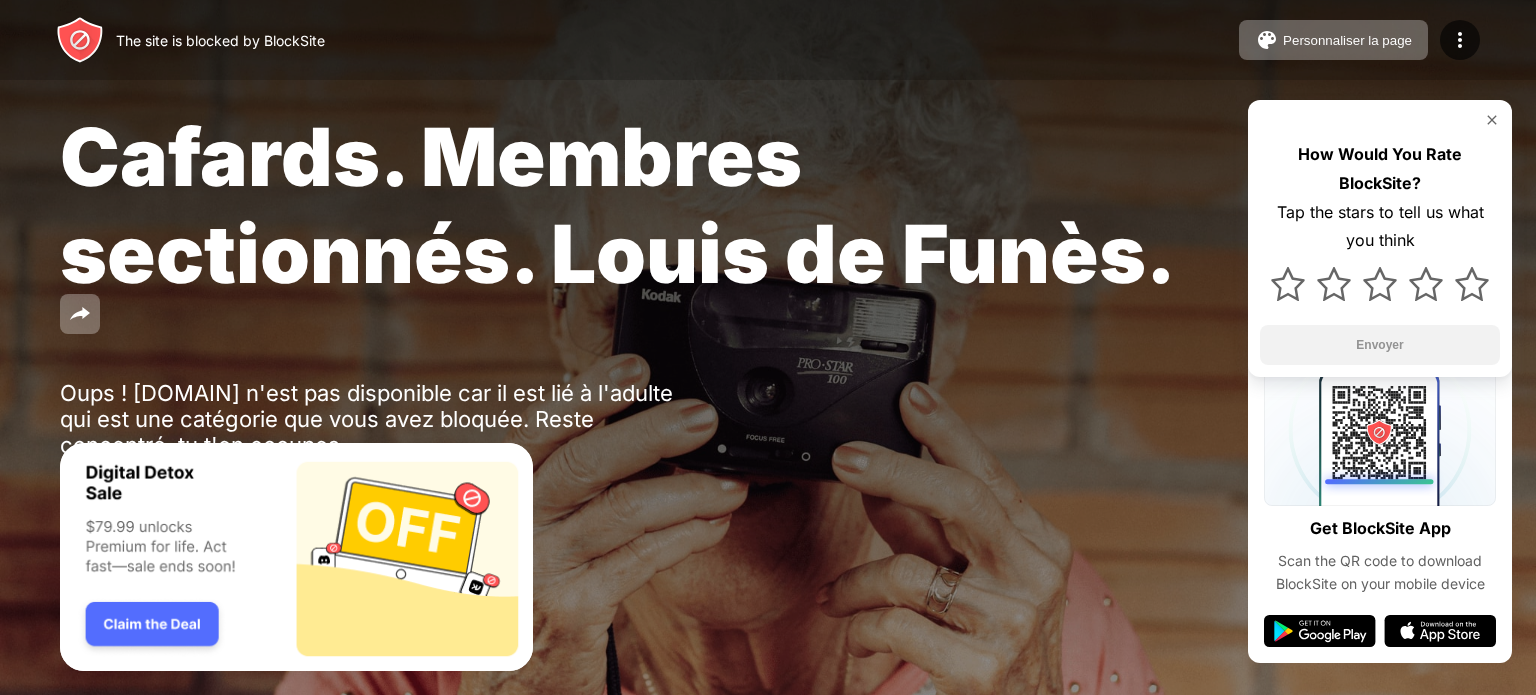 click at bounding box center (296, 557) 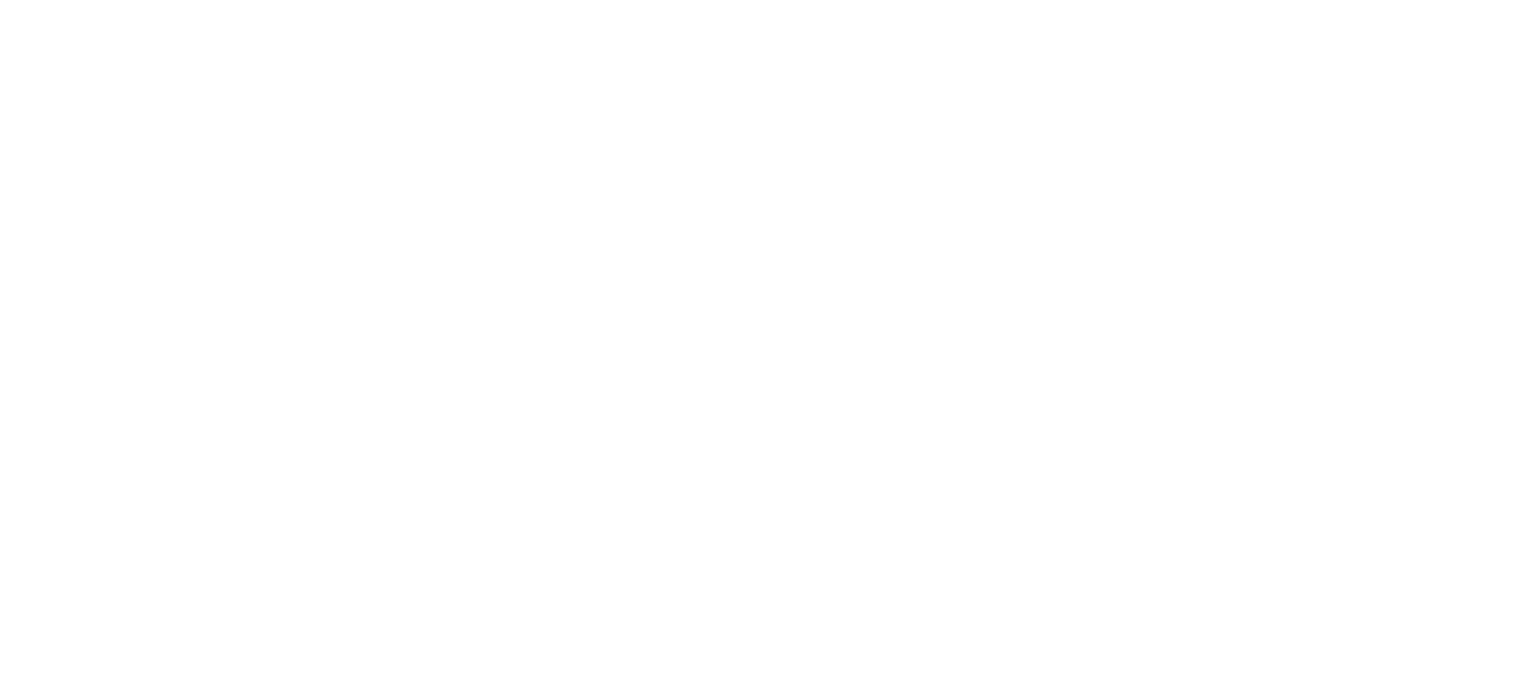 scroll, scrollTop: 0, scrollLeft: 0, axis: both 